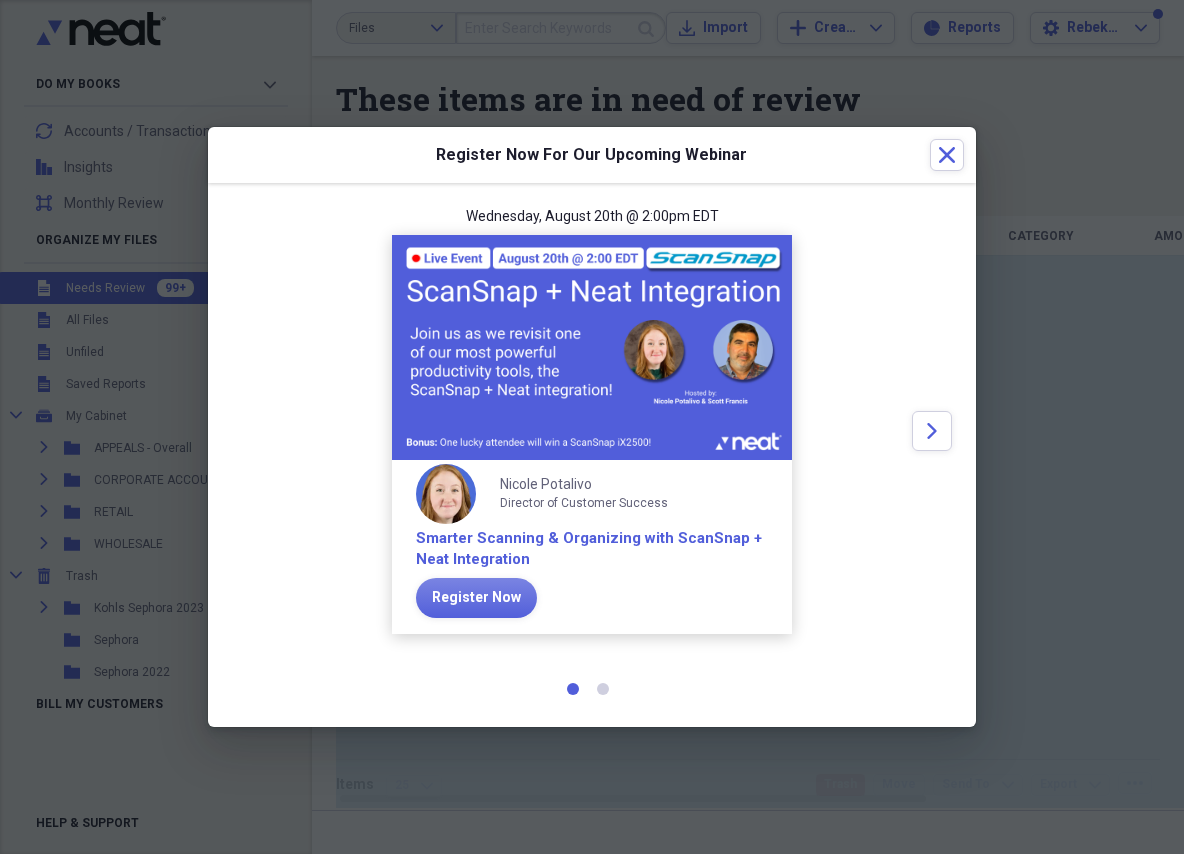 scroll, scrollTop: 0, scrollLeft: 0, axis: both 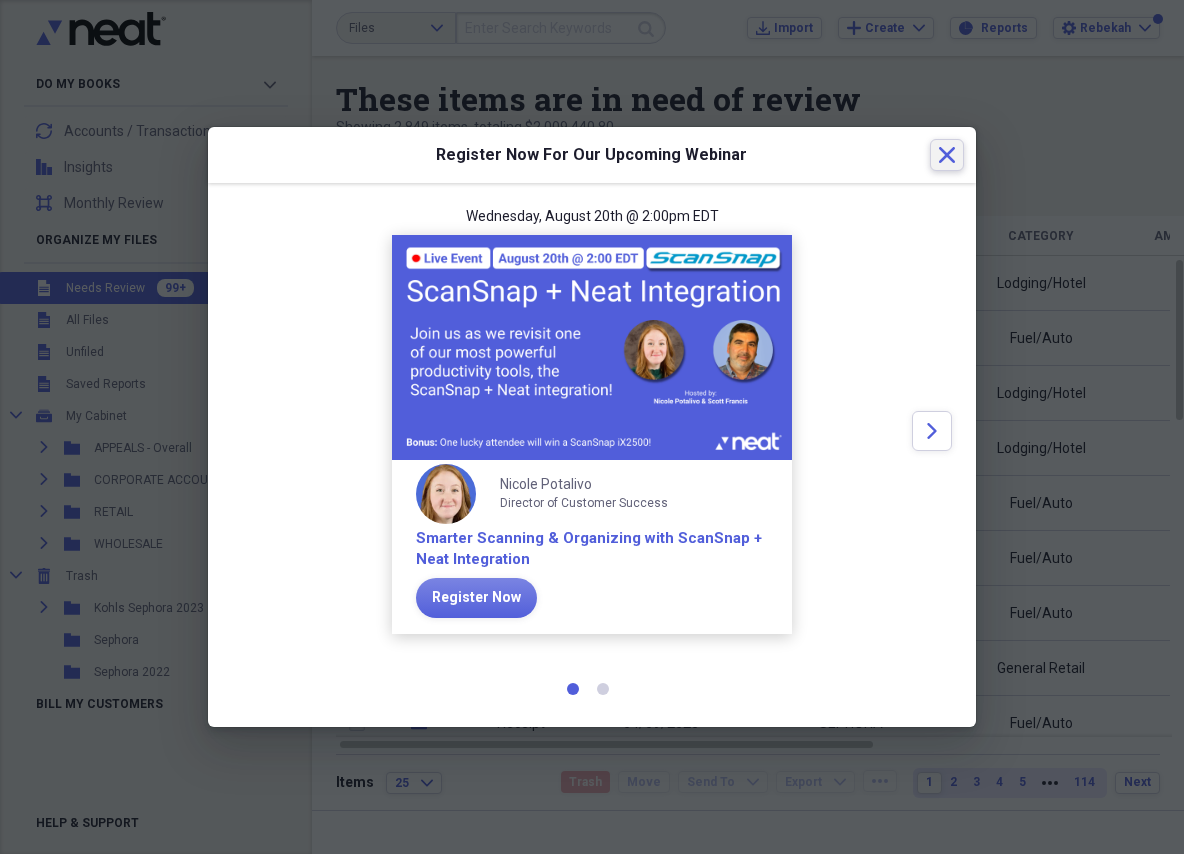 click on "Close" 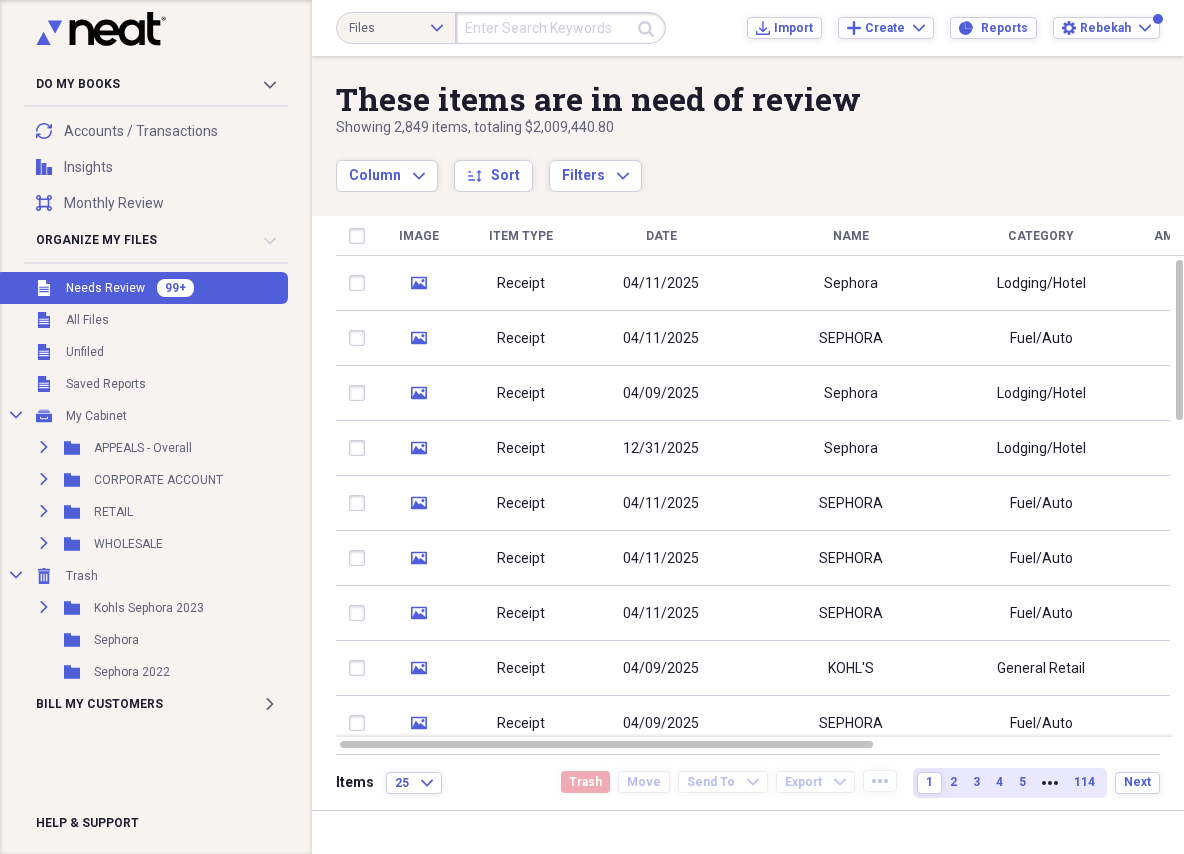 click at bounding box center (561, 28) 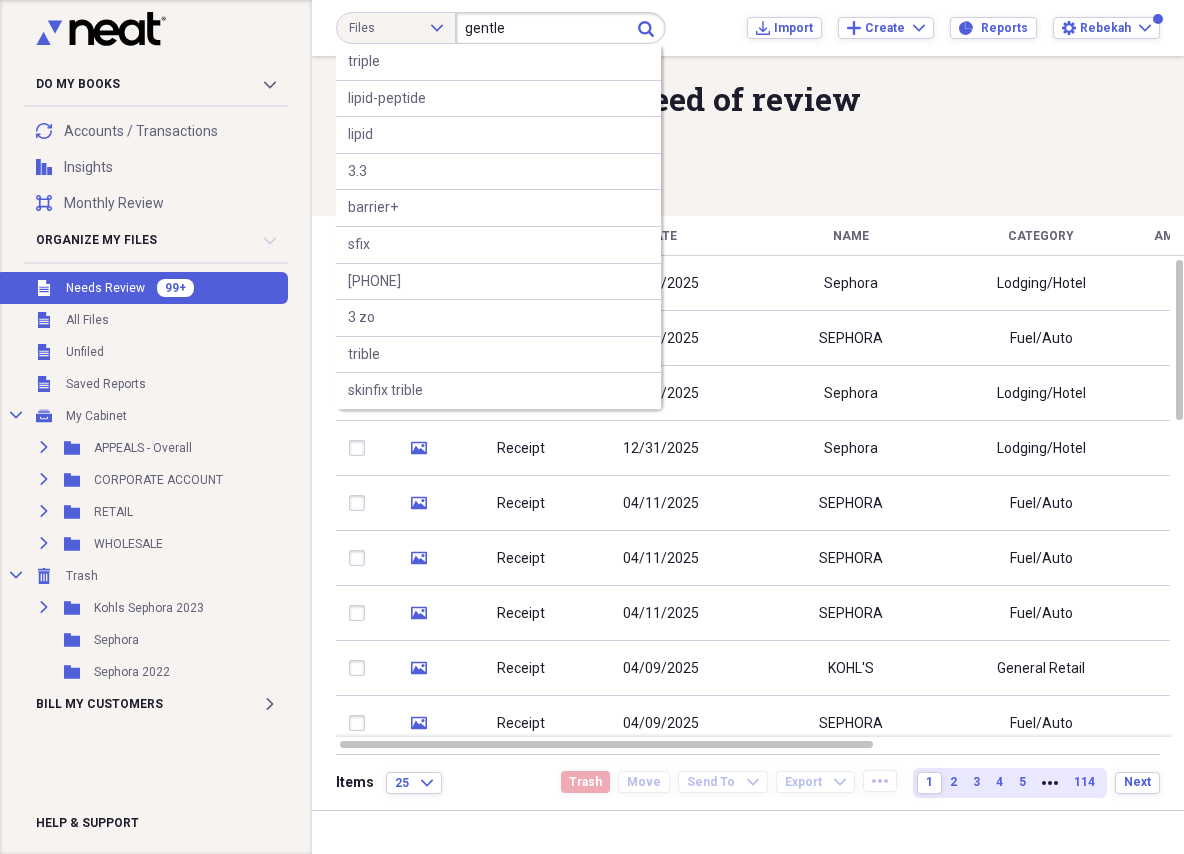 type on "gentle" 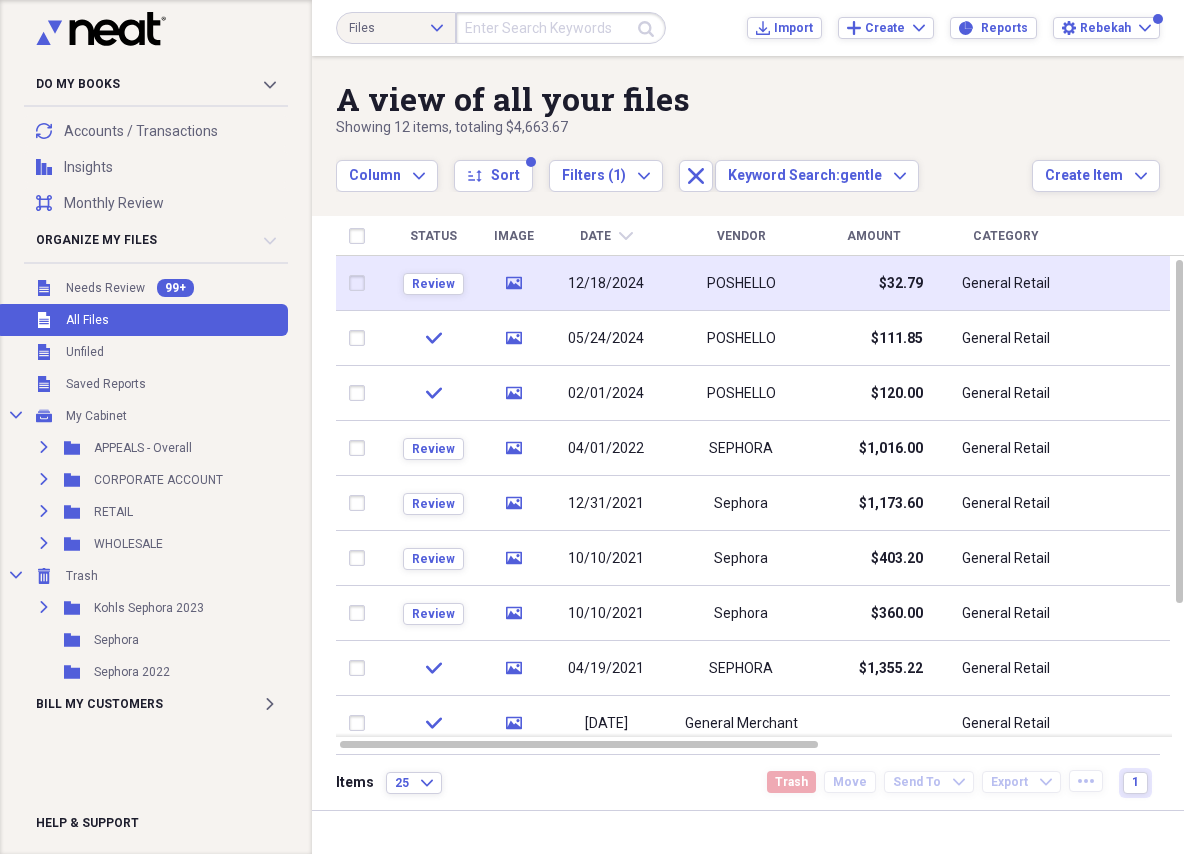 click on "POSHELLO" at bounding box center [741, 283] 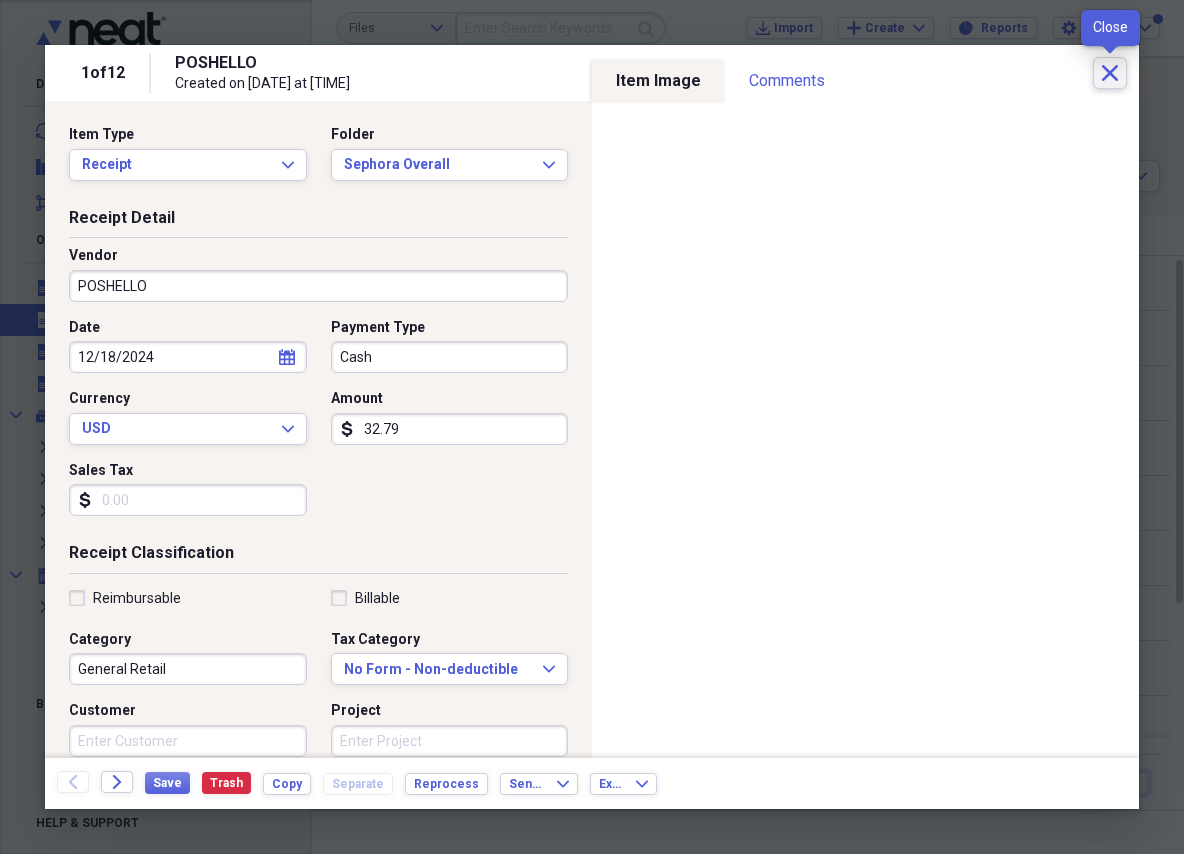 click on "Close" 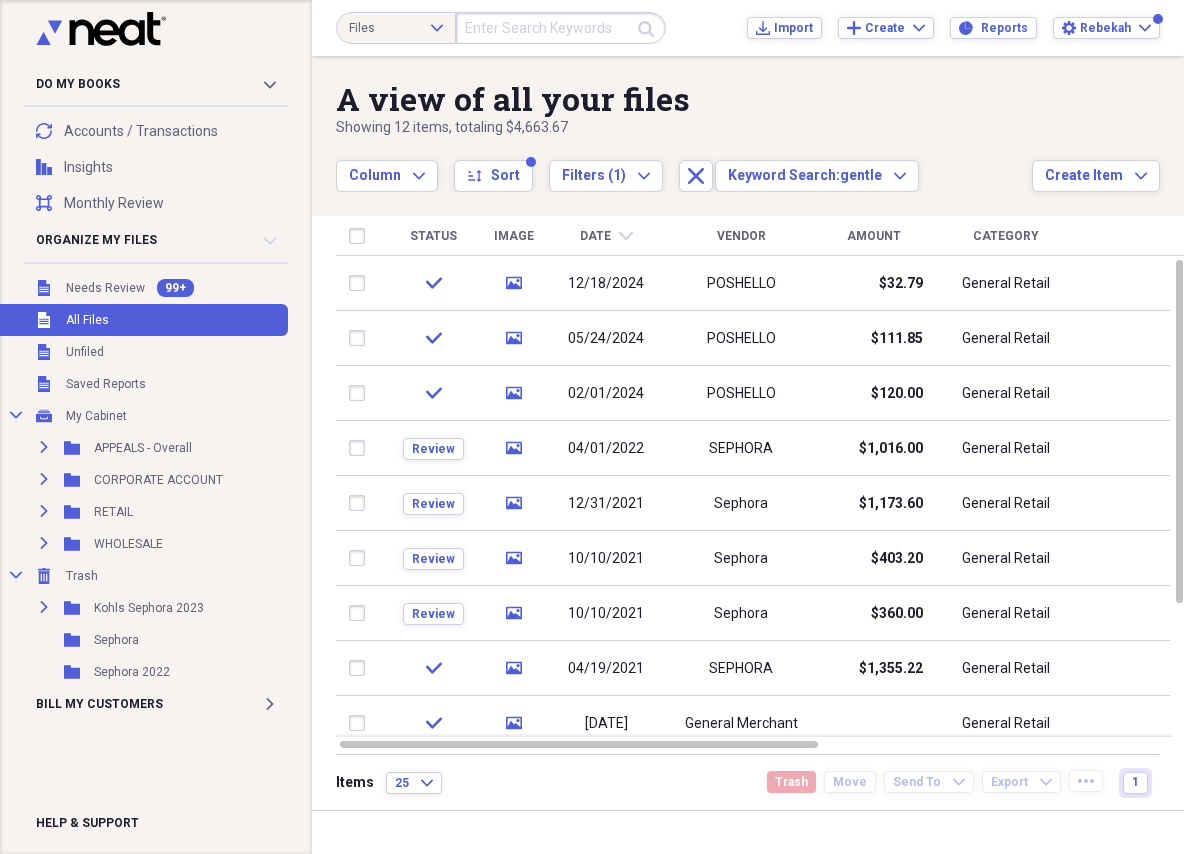 click at bounding box center [561, 28] 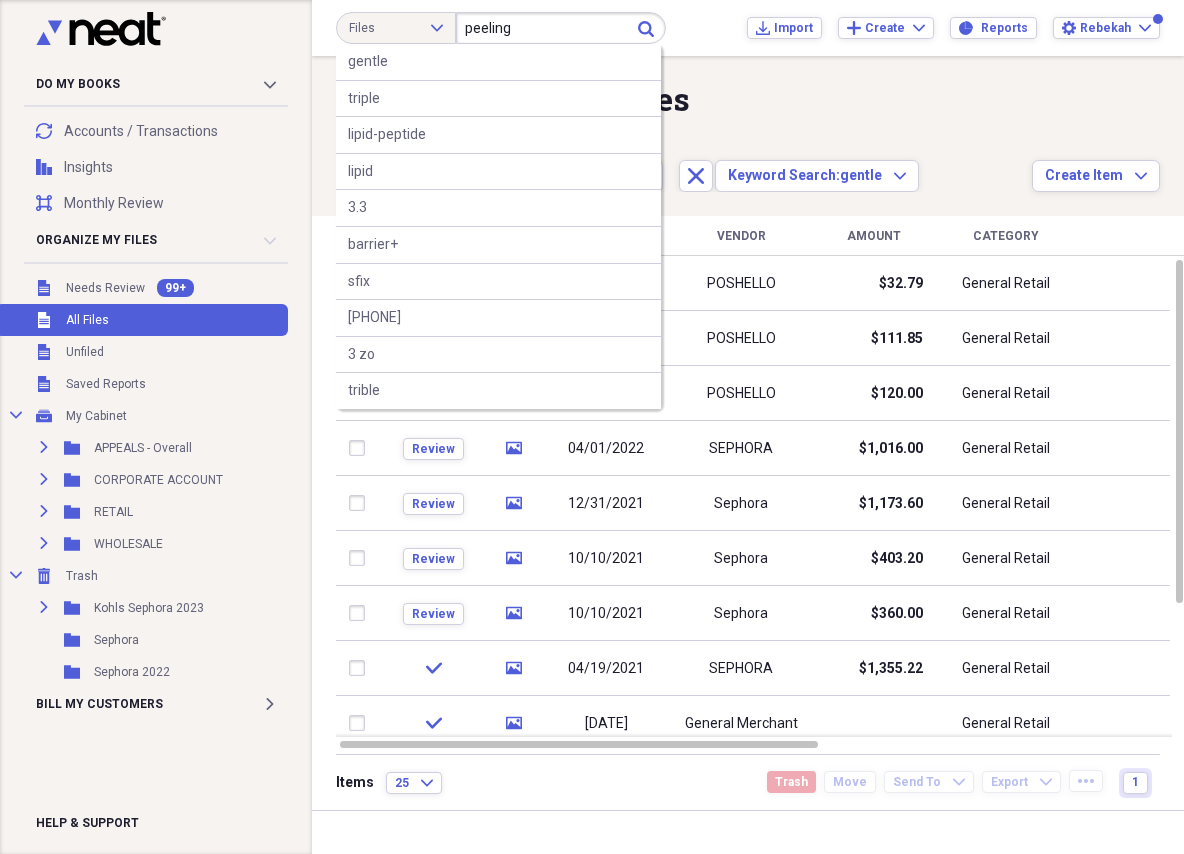 type on "peeling" 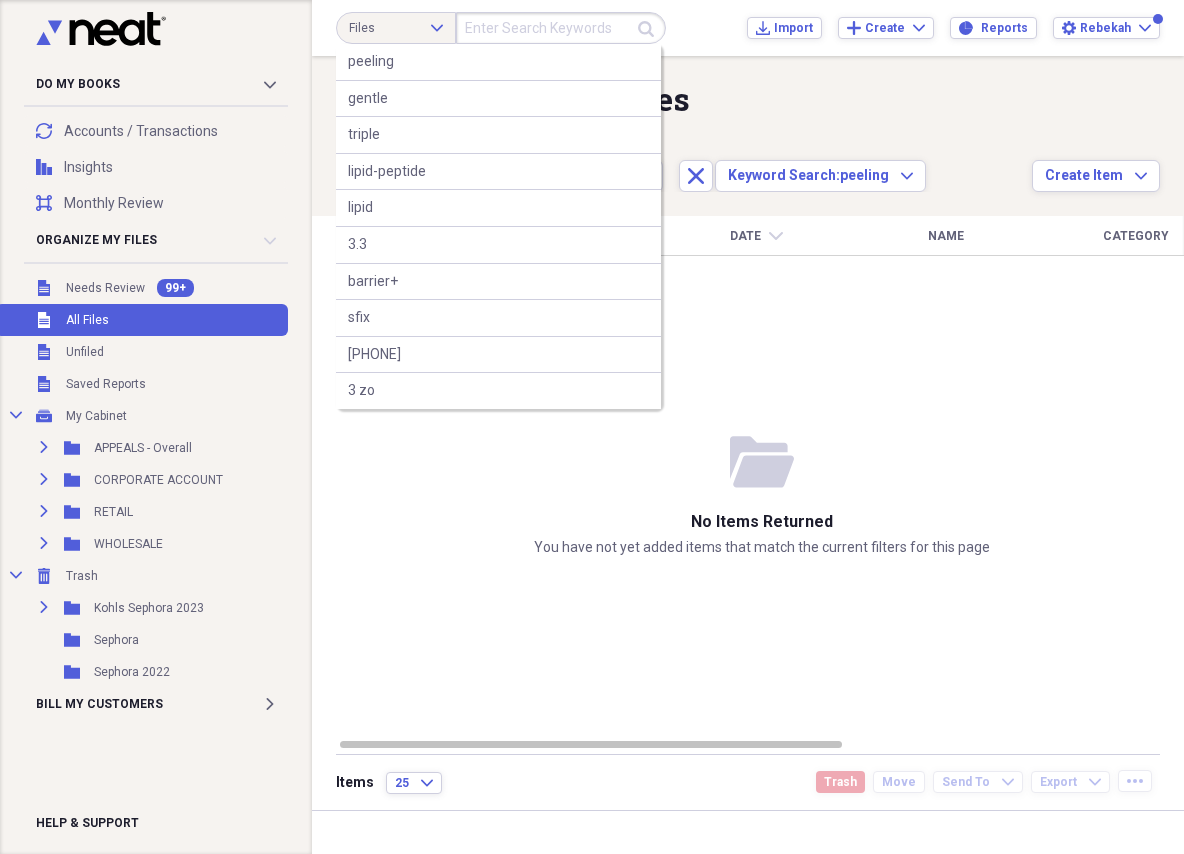 click at bounding box center (561, 28) 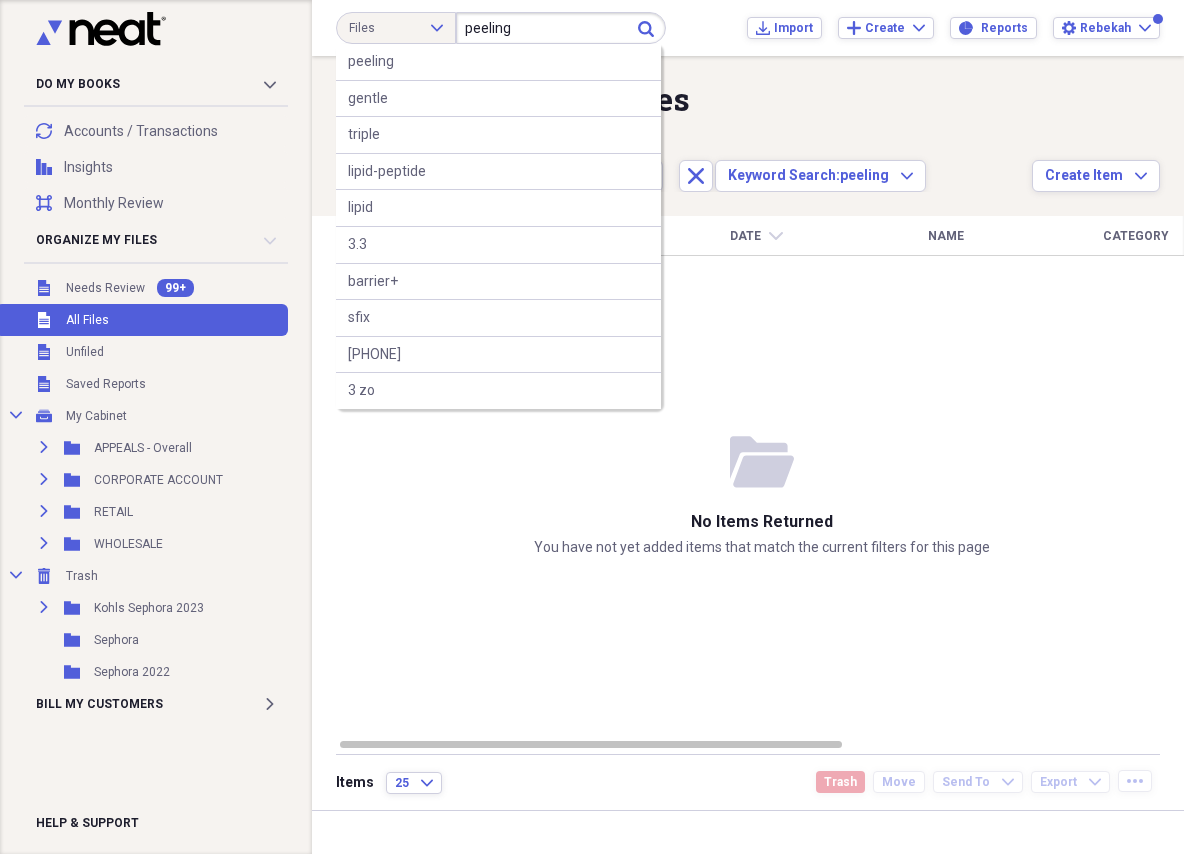 type on "peeling" 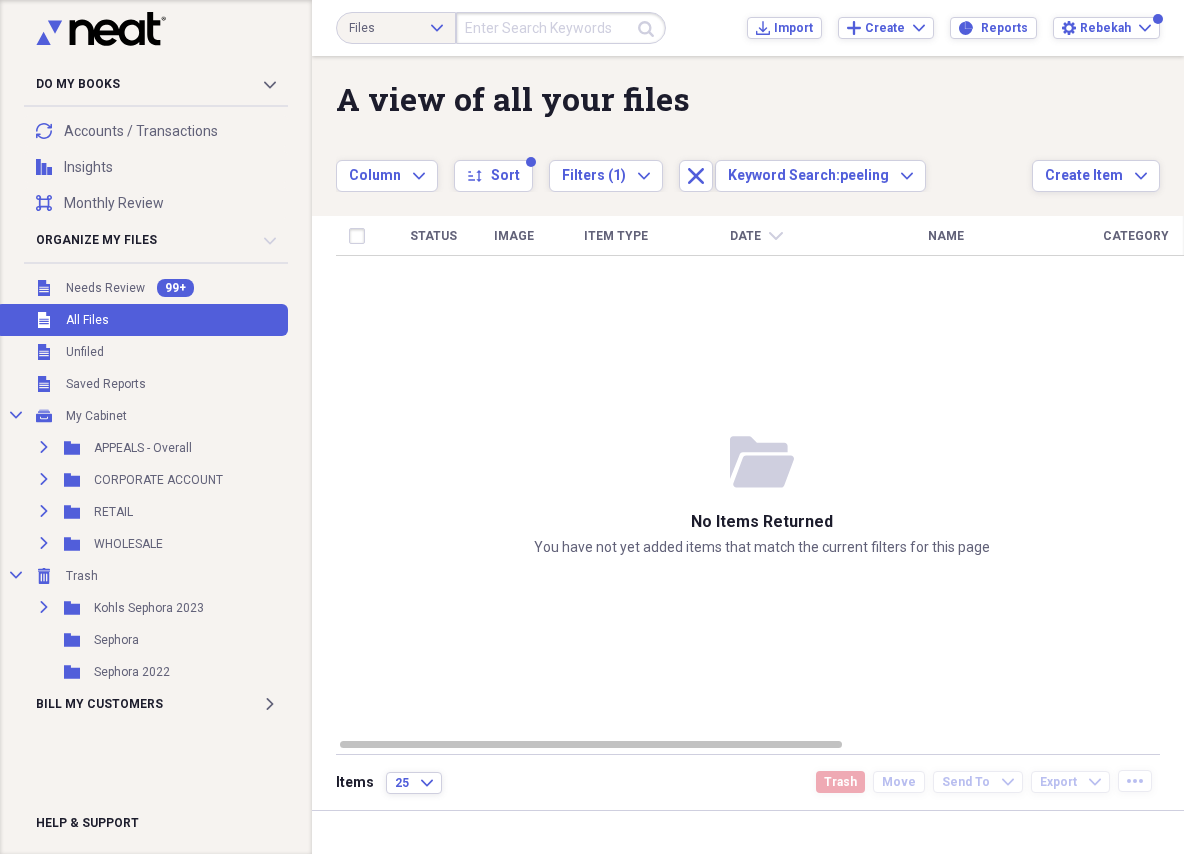 click at bounding box center [561, 28] 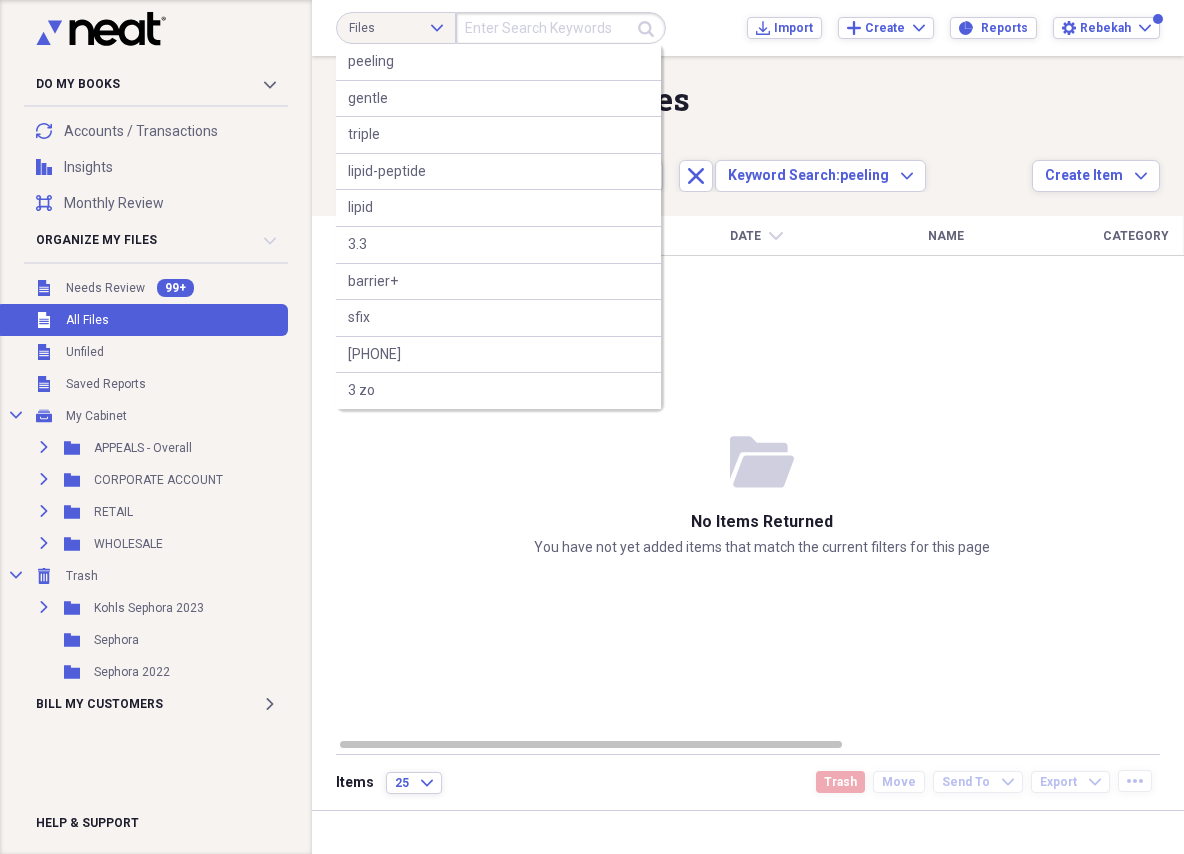 click at bounding box center (561, 28) 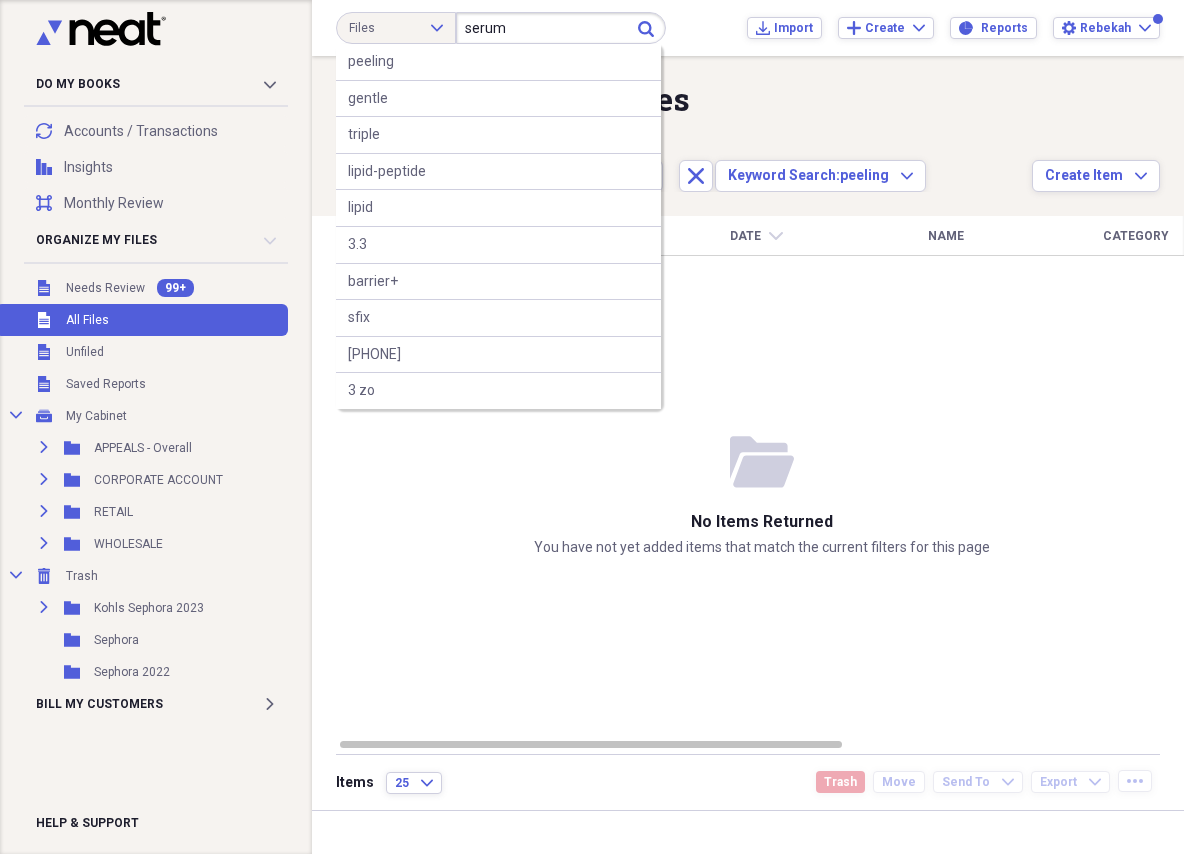 type on "serum" 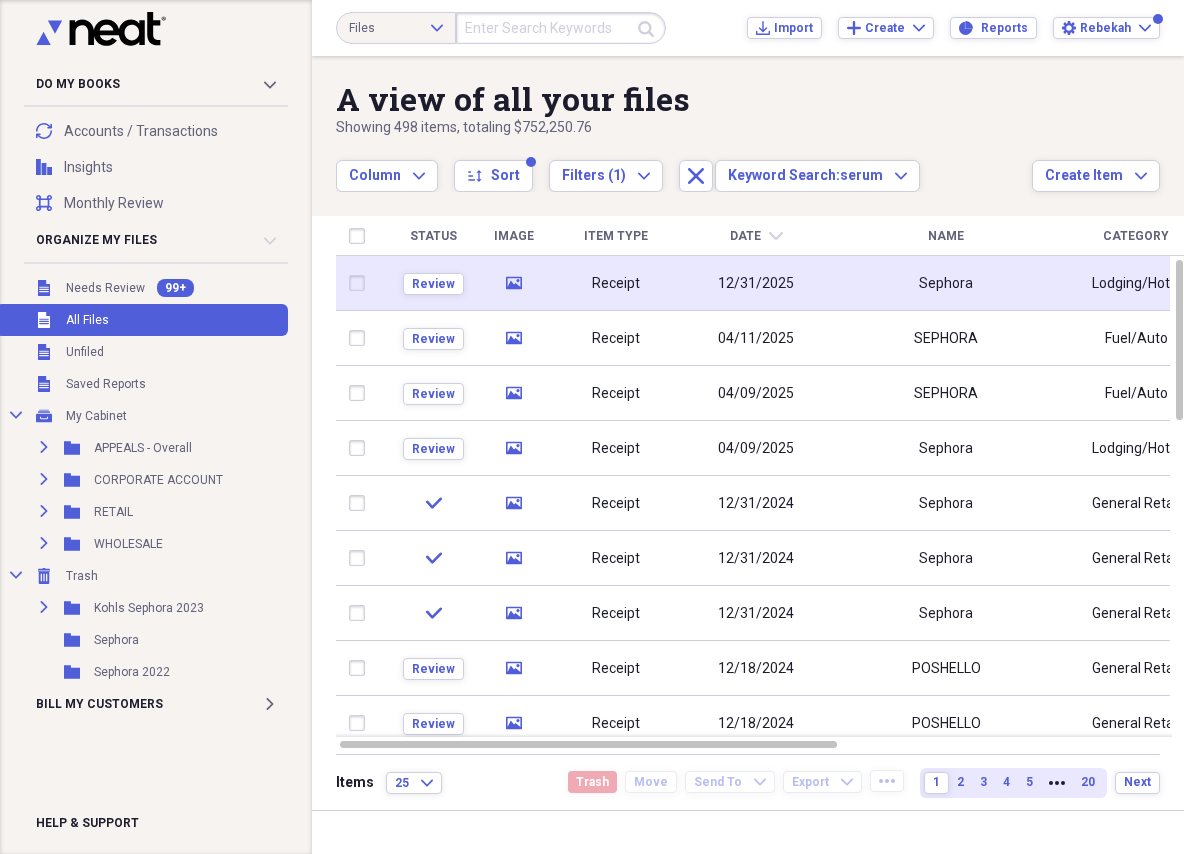click on "Receipt" at bounding box center (616, 283) 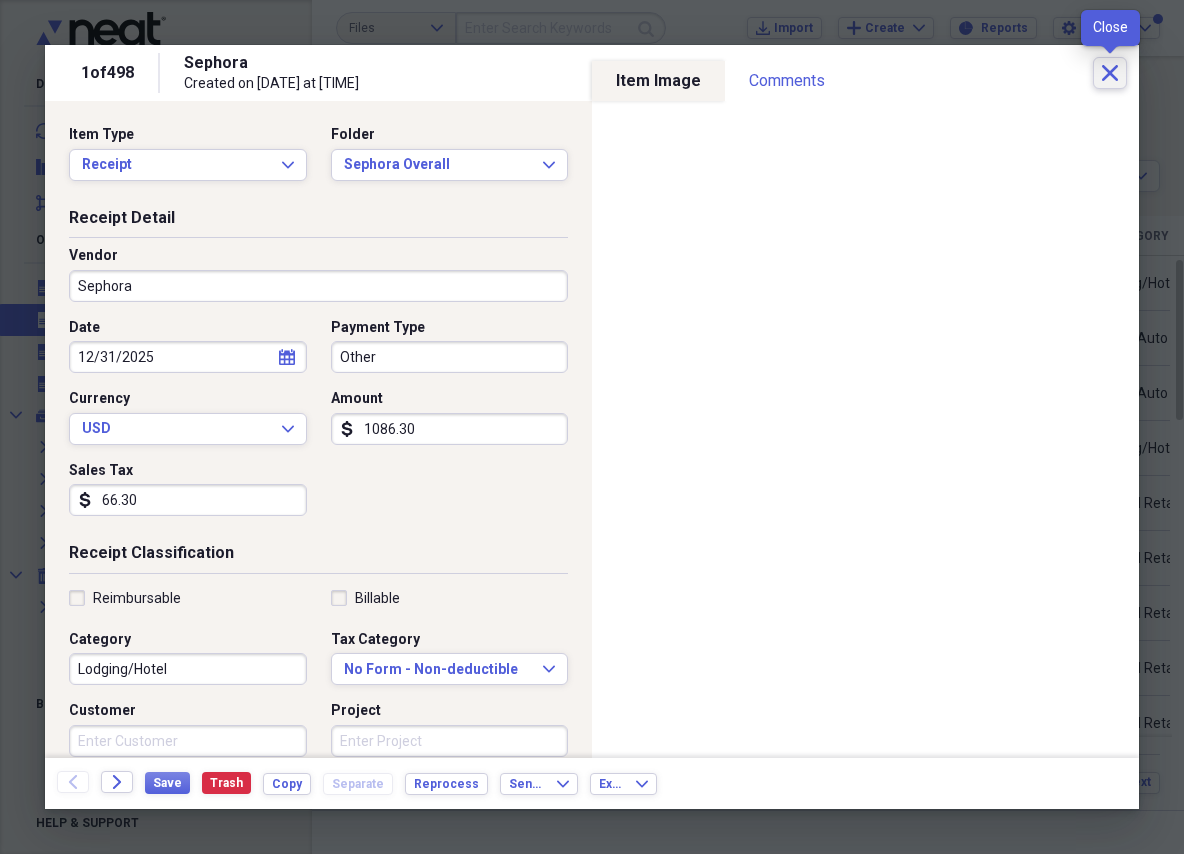 click on "Close" at bounding box center [1110, 73] 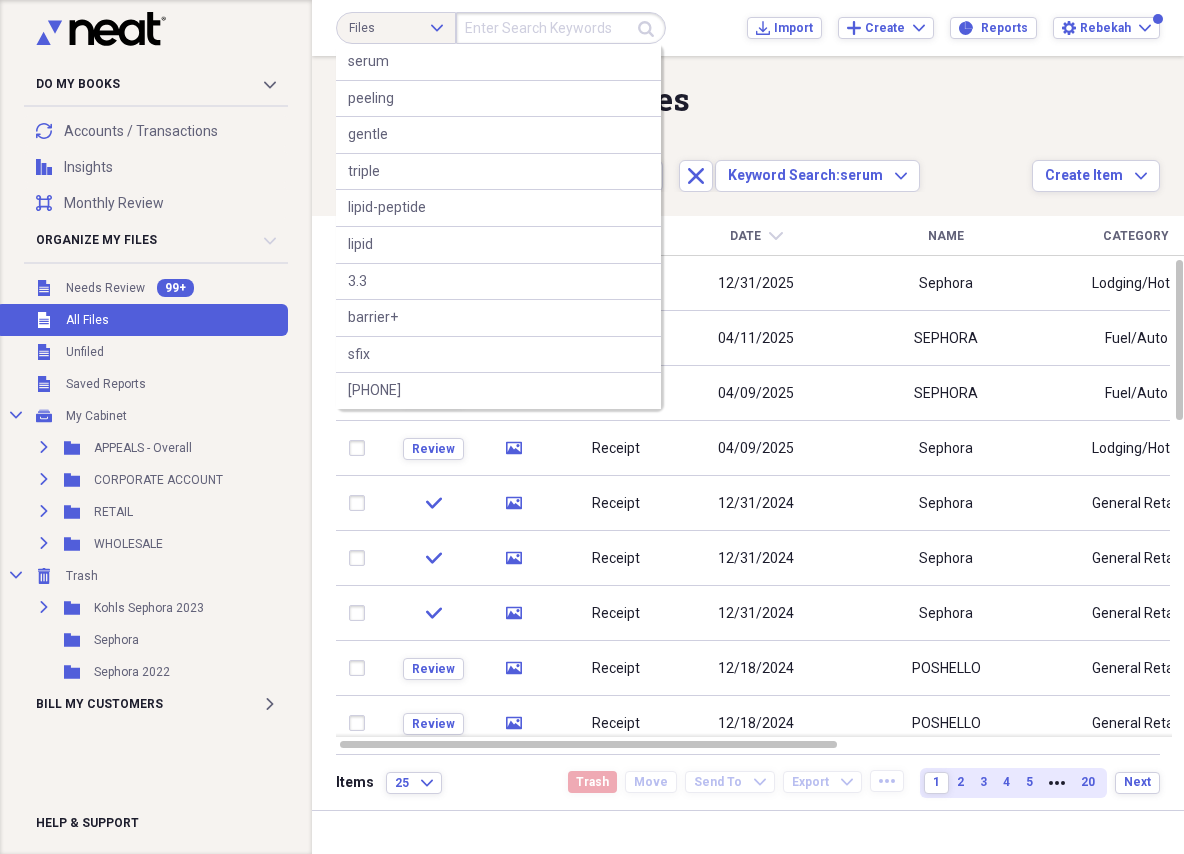 click at bounding box center [561, 28] 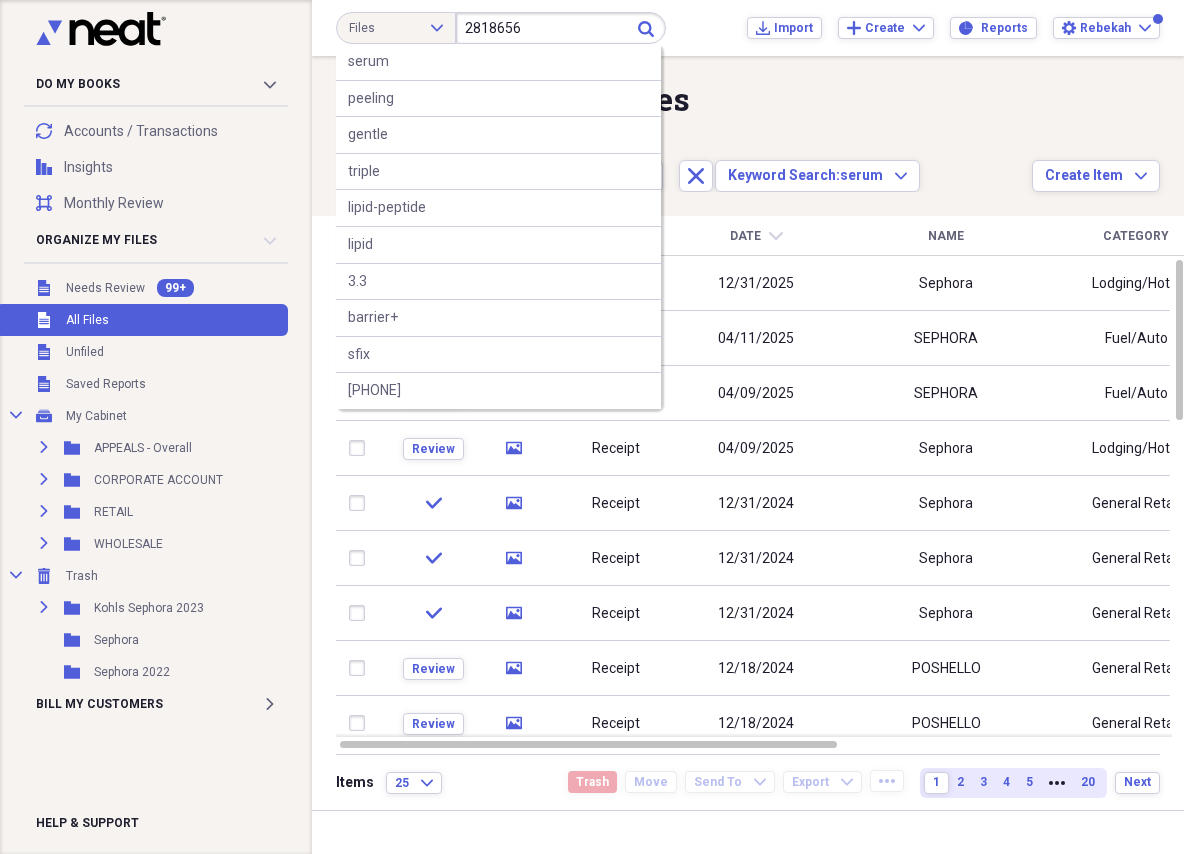 type on "2818656" 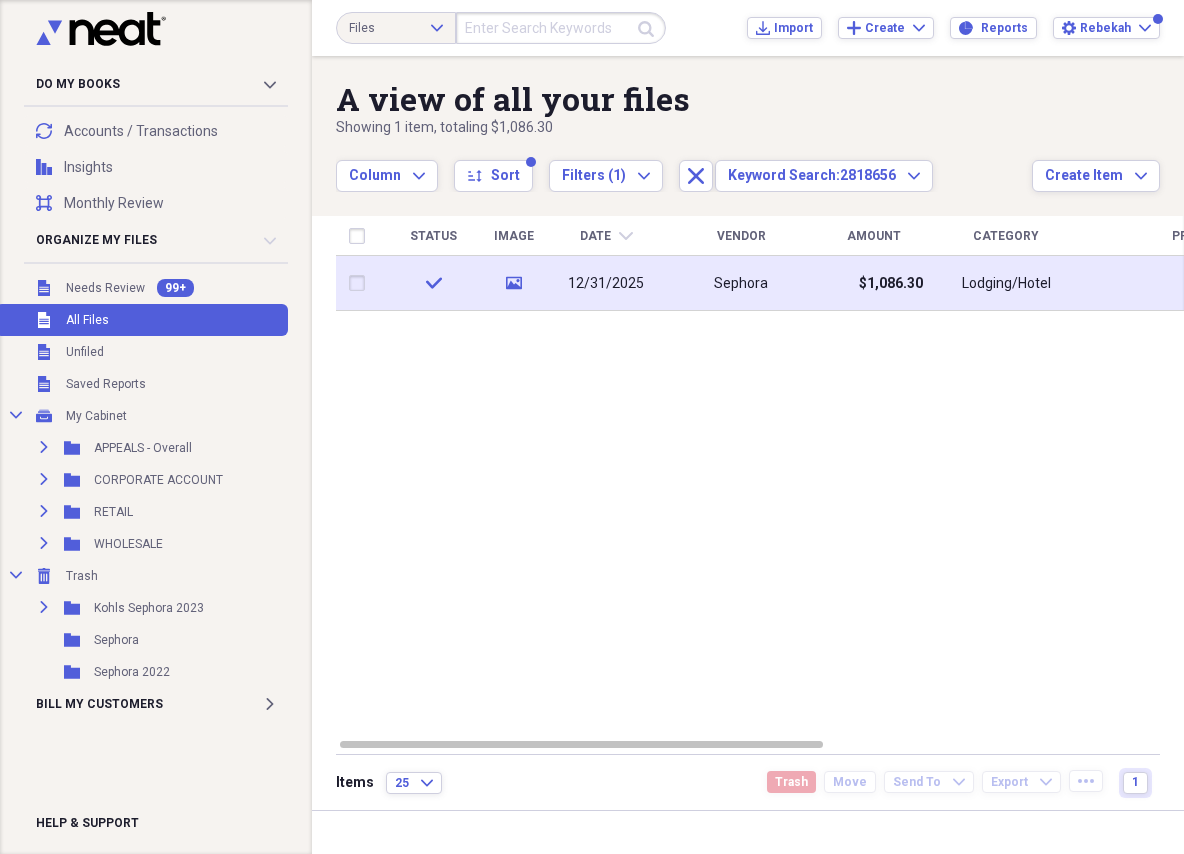 click on "Sephora" at bounding box center [741, 283] 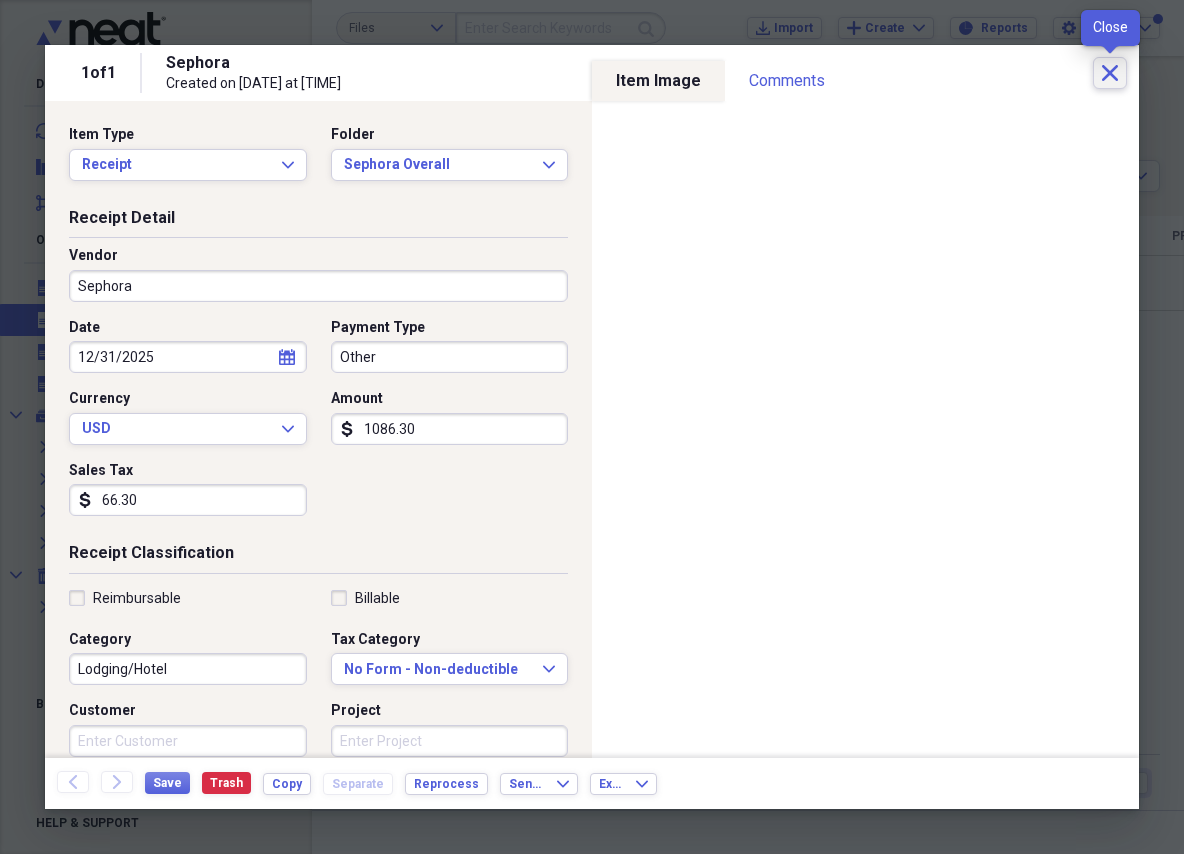 click 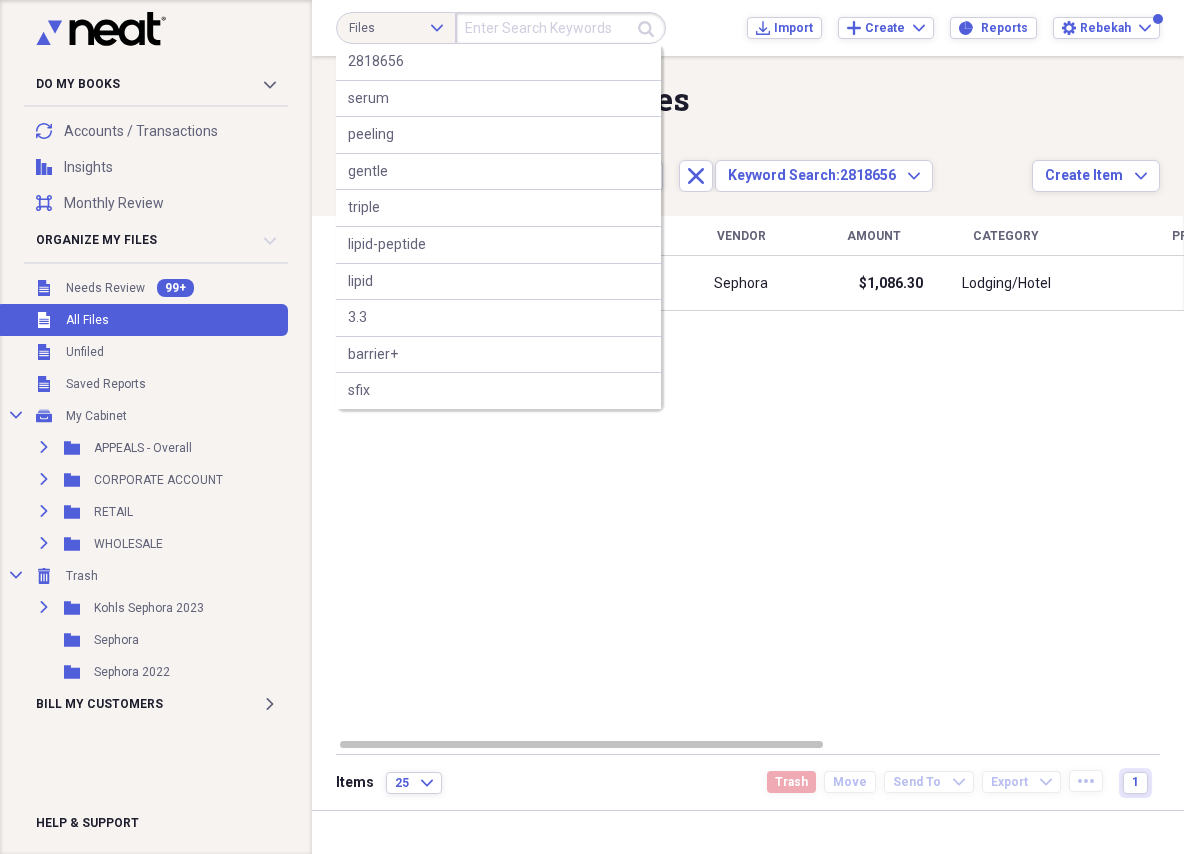 click at bounding box center [561, 28] 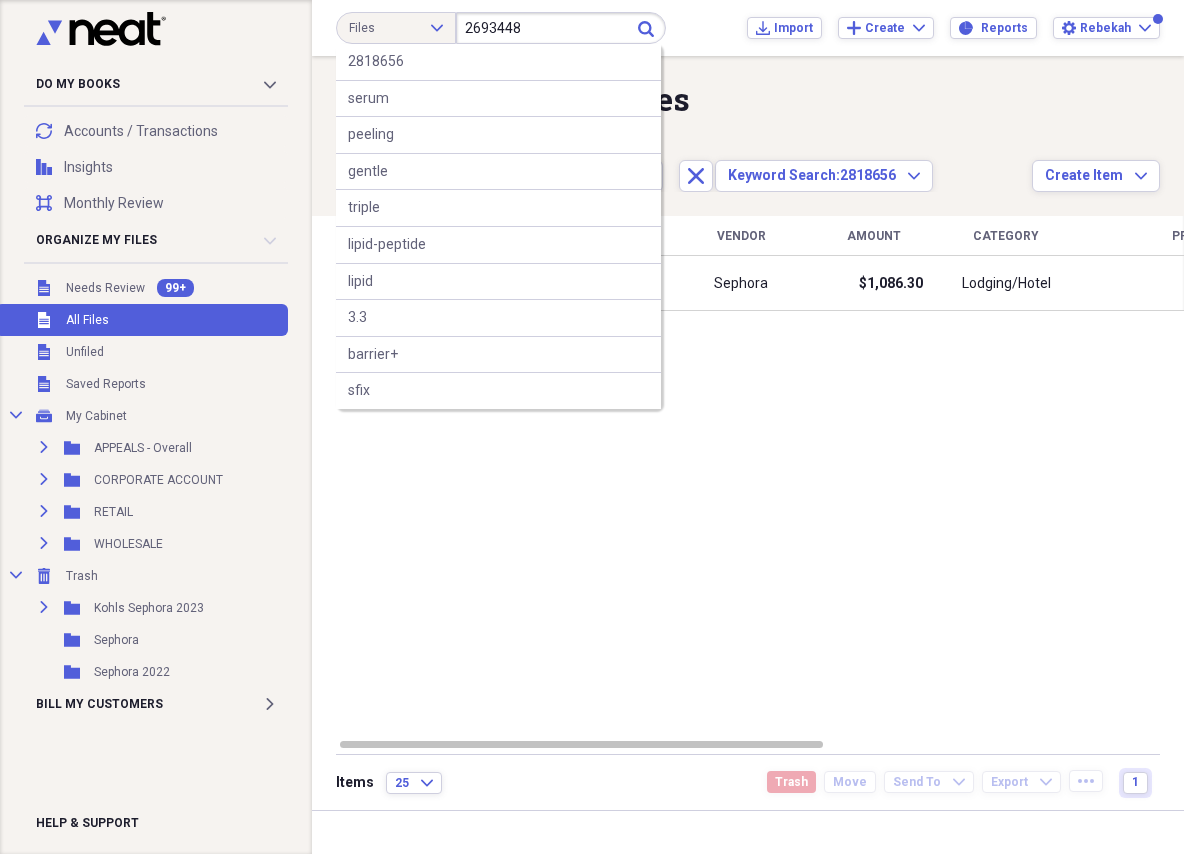 type on "2693448" 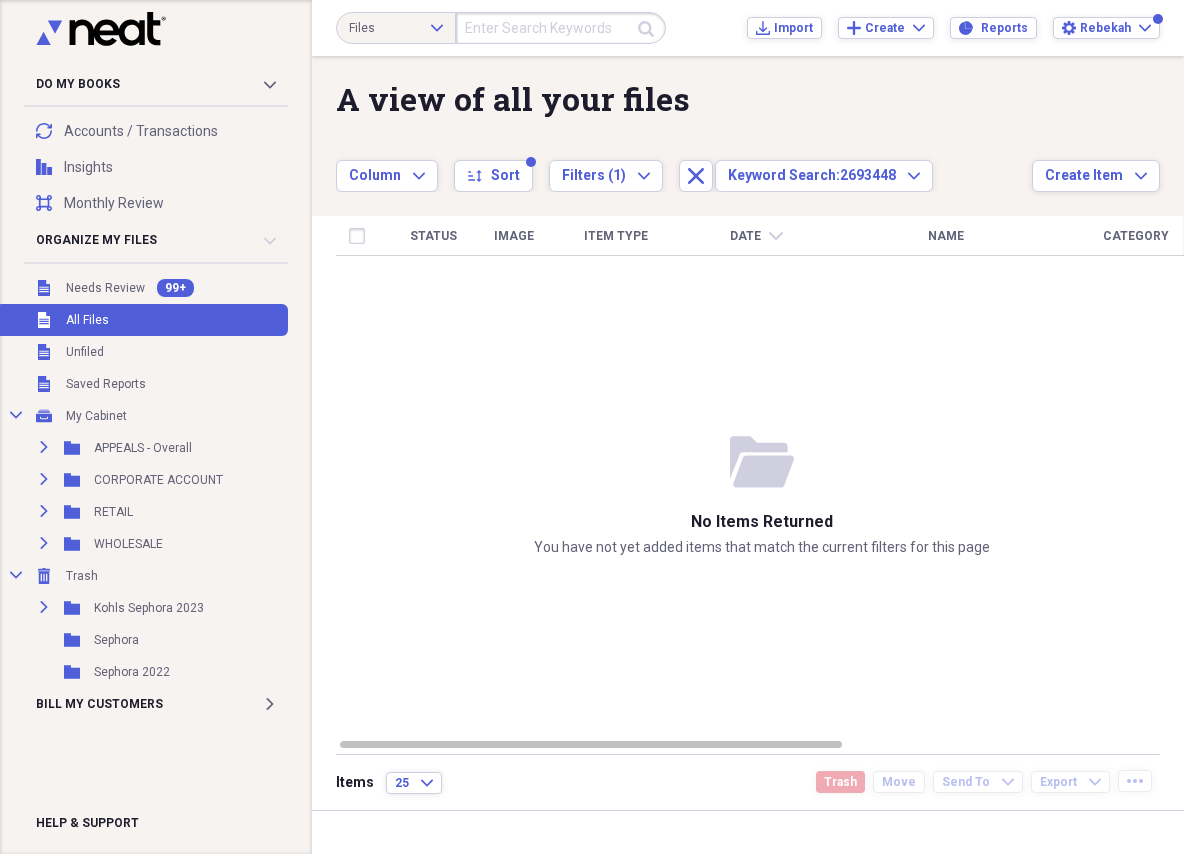 click at bounding box center [592, 854] 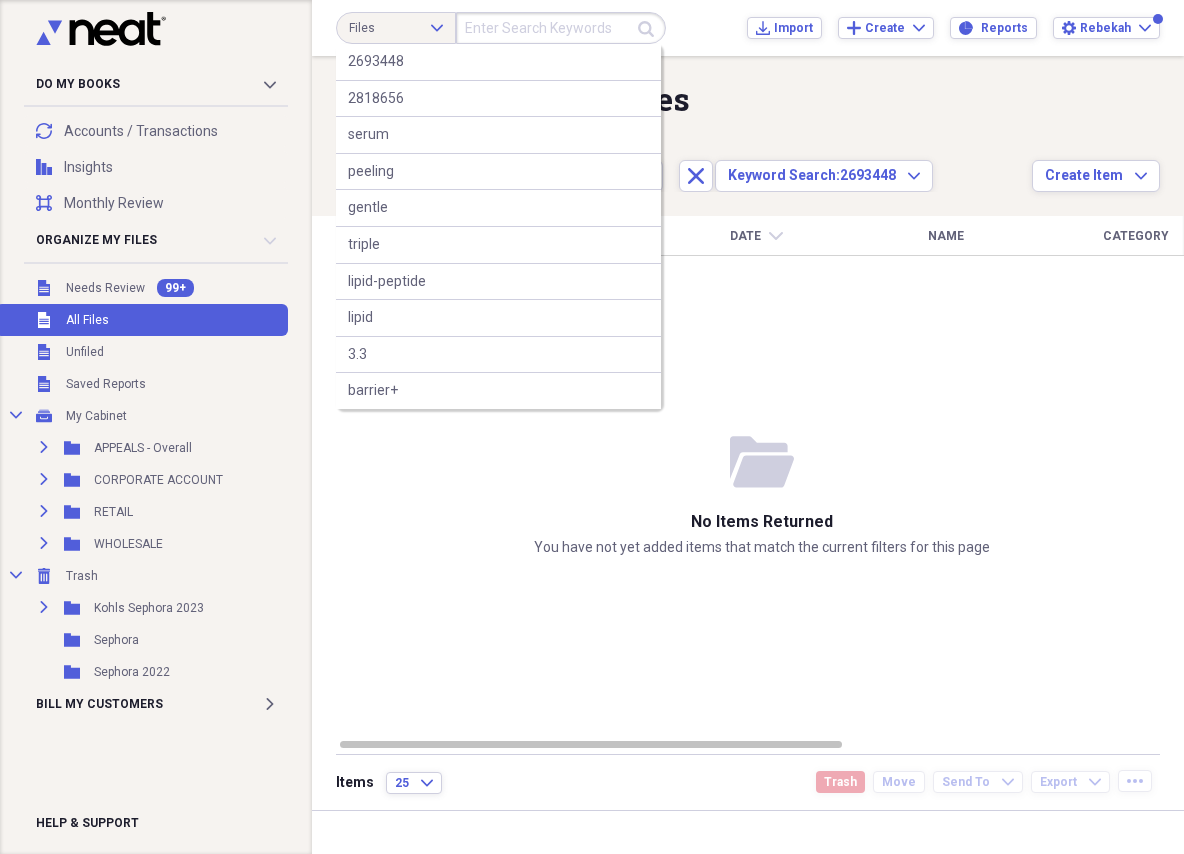 click at bounding box center (561, 28) 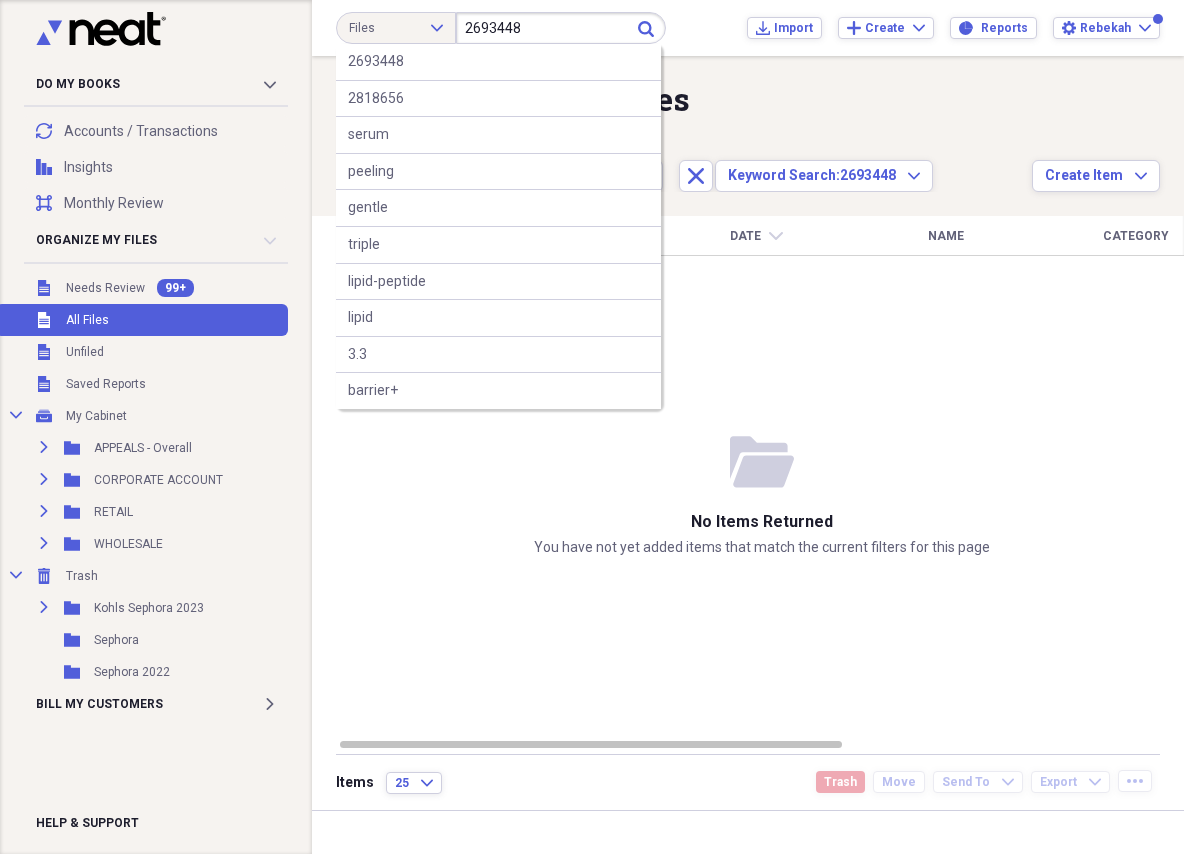 type on "2693448" 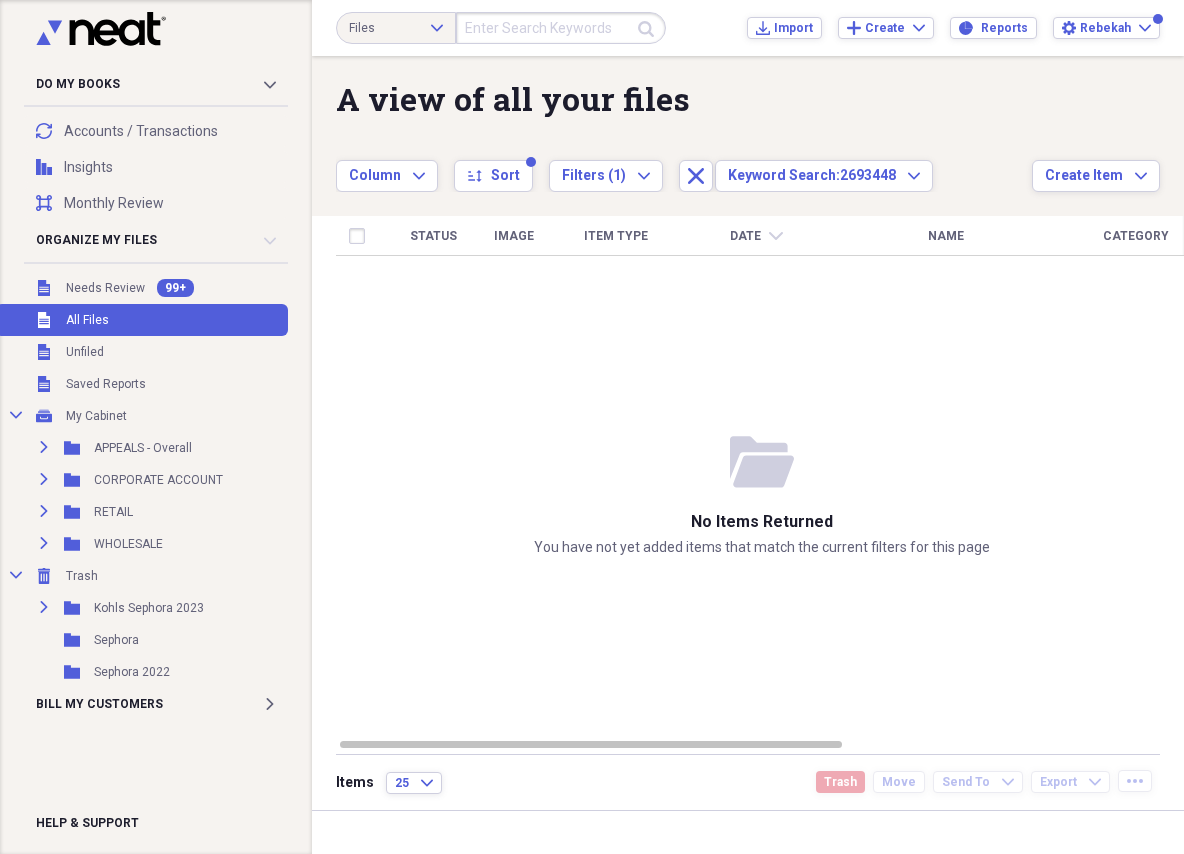 click at bounding box center [561, 28] 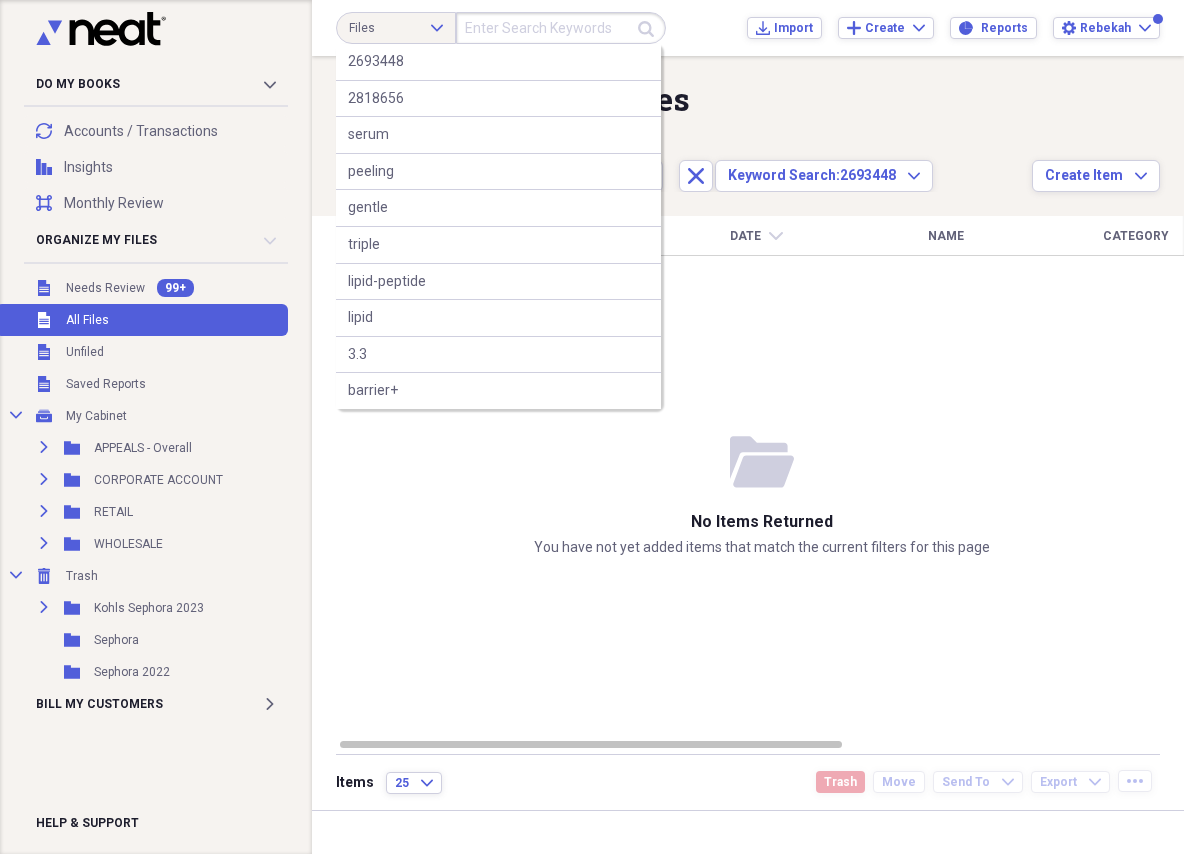 paste on "2693448" 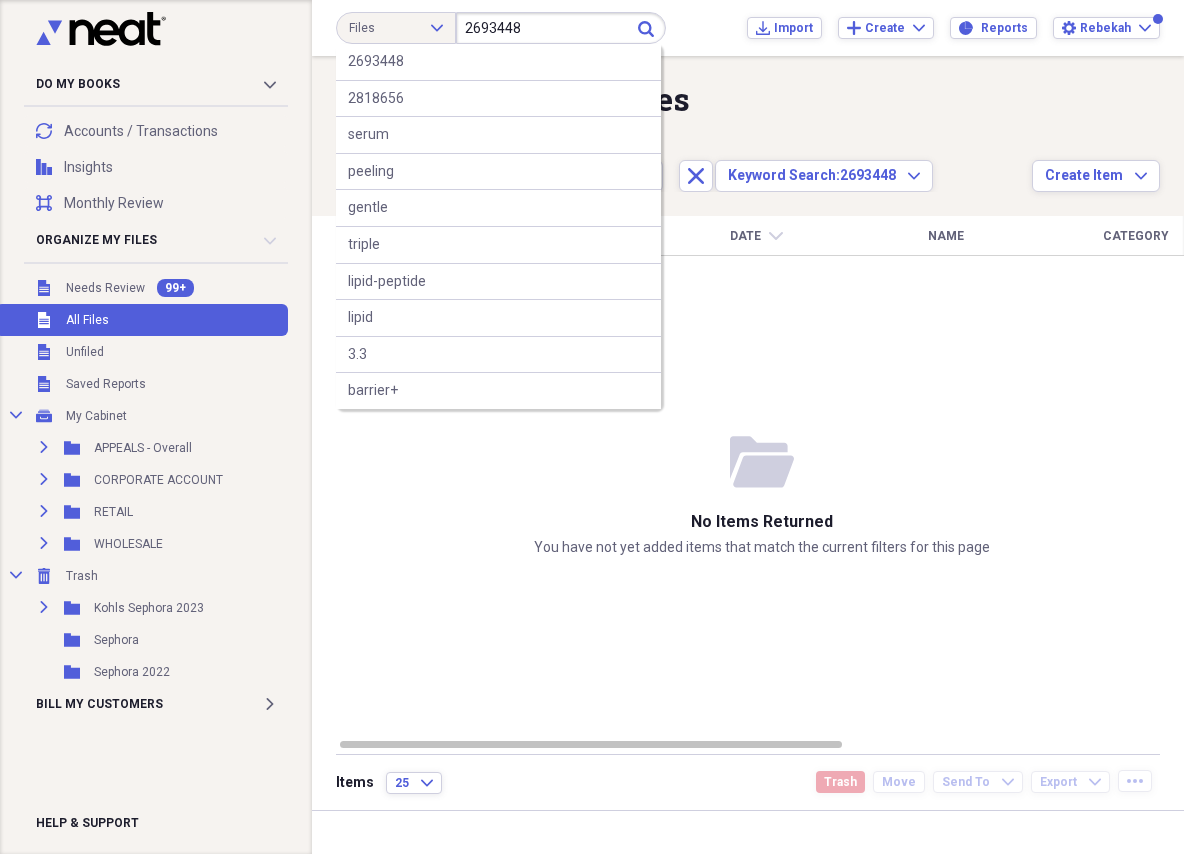 click on "2693448" at bounding box center [561, 28] 